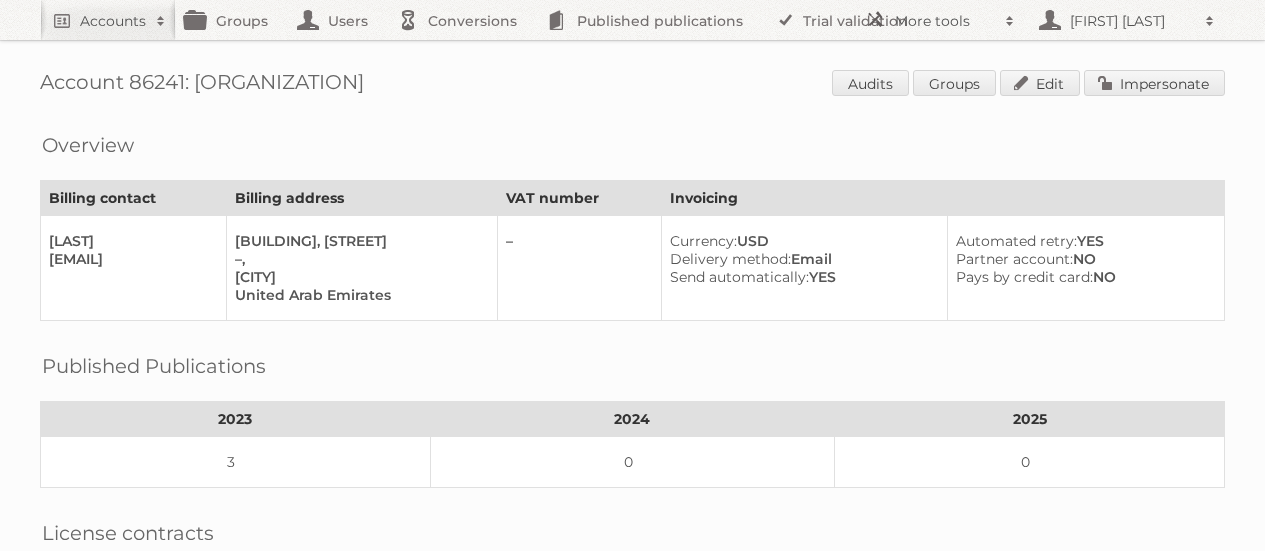 scroll, scrollTop: 0, scrollLeft: 0, axis: both 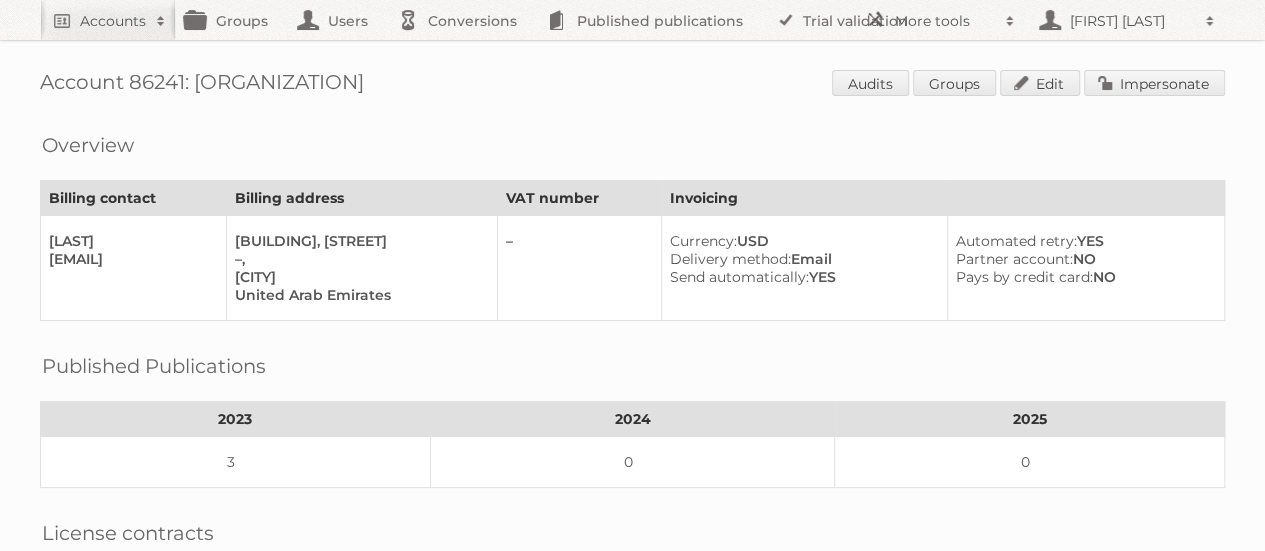 click on "Accounts" at bounding box center [113, 21] 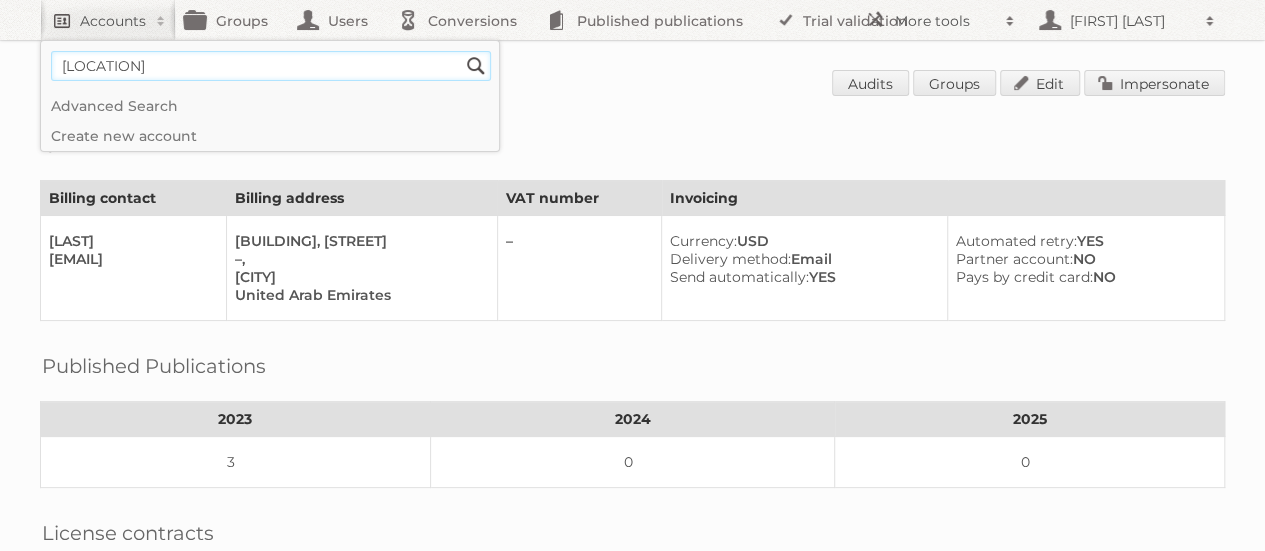 type on "[LOCATION]" 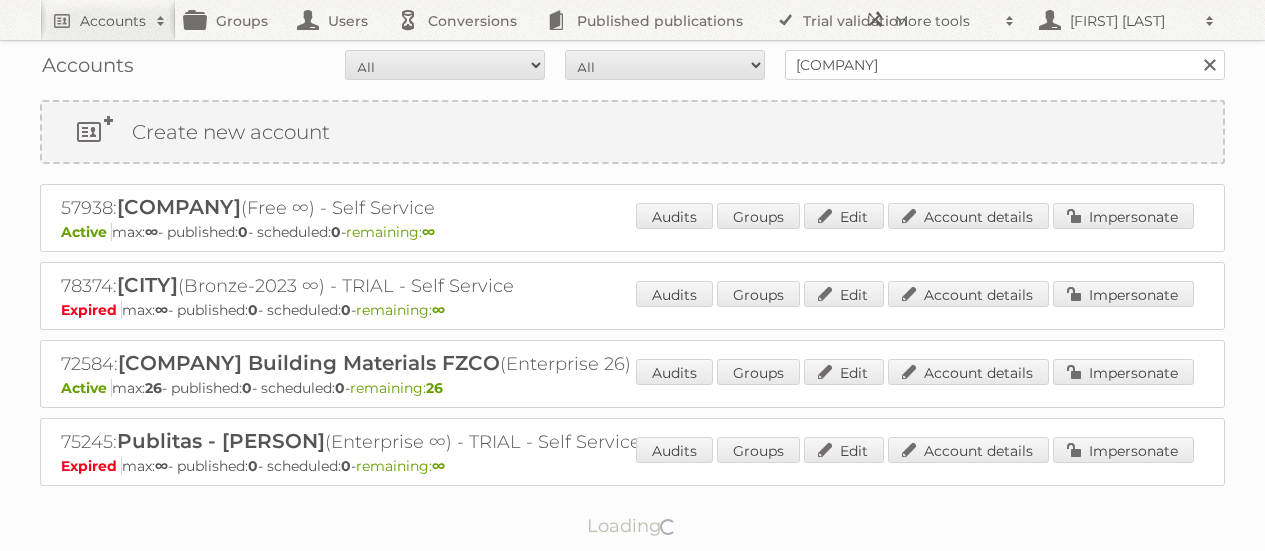 scroll, scrollTop: 0, scrollLeft: 0, axis: both 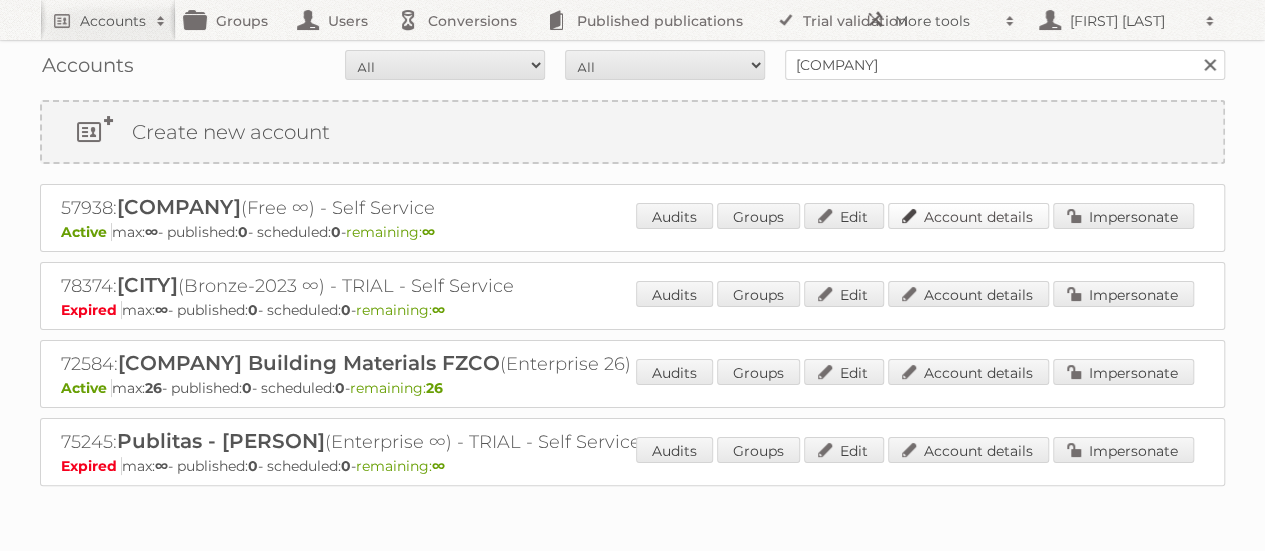 click on "Account details" at bounding box center (968, 216) 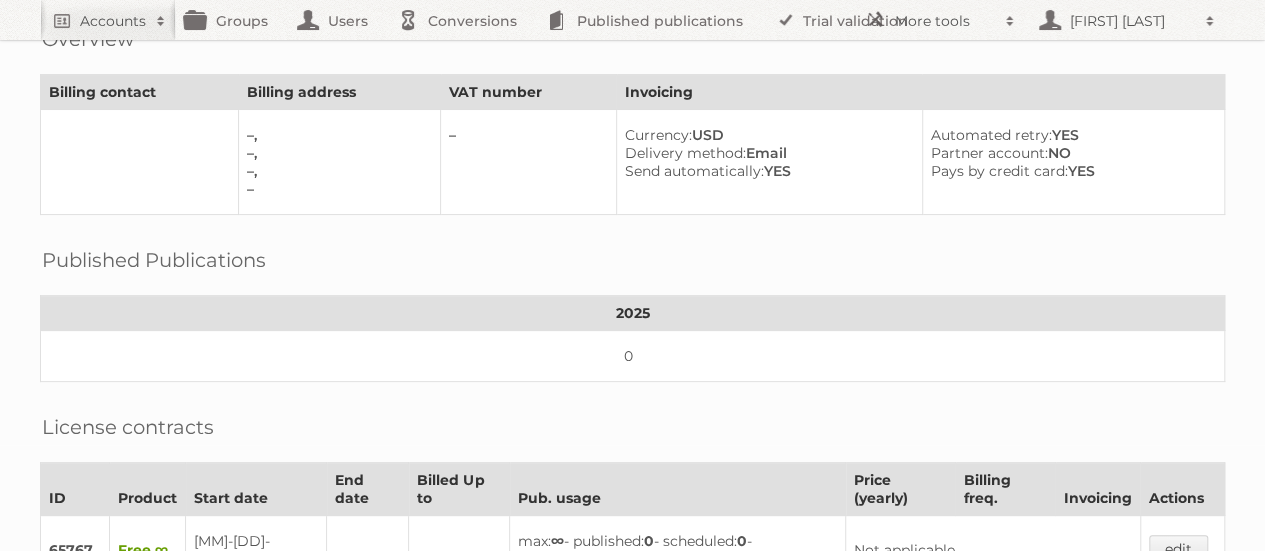 scroll, scrollTop: 0, scrollLeft: 0, axis: both 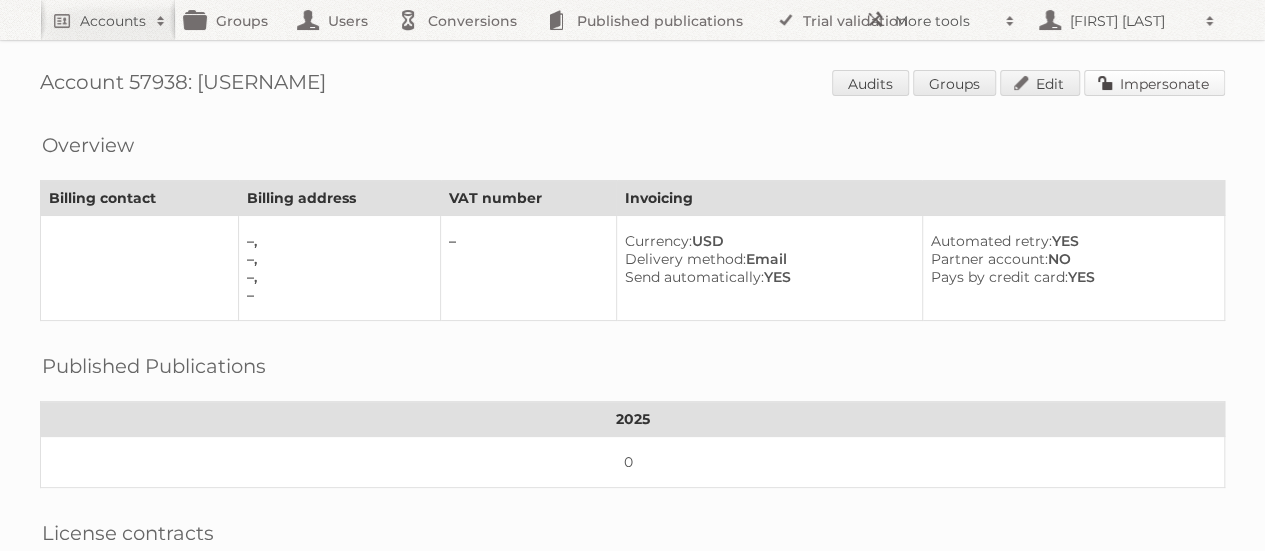 click on "Impersonate" at bounding box center (1154, 83) 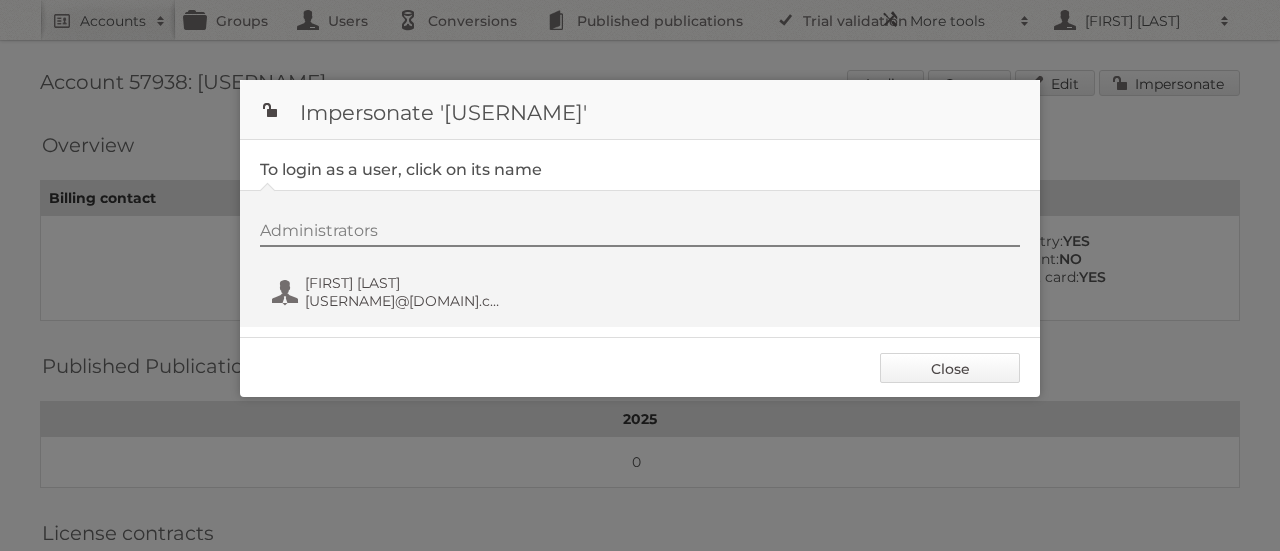 click on "Close" at bounding box center (950, 368) 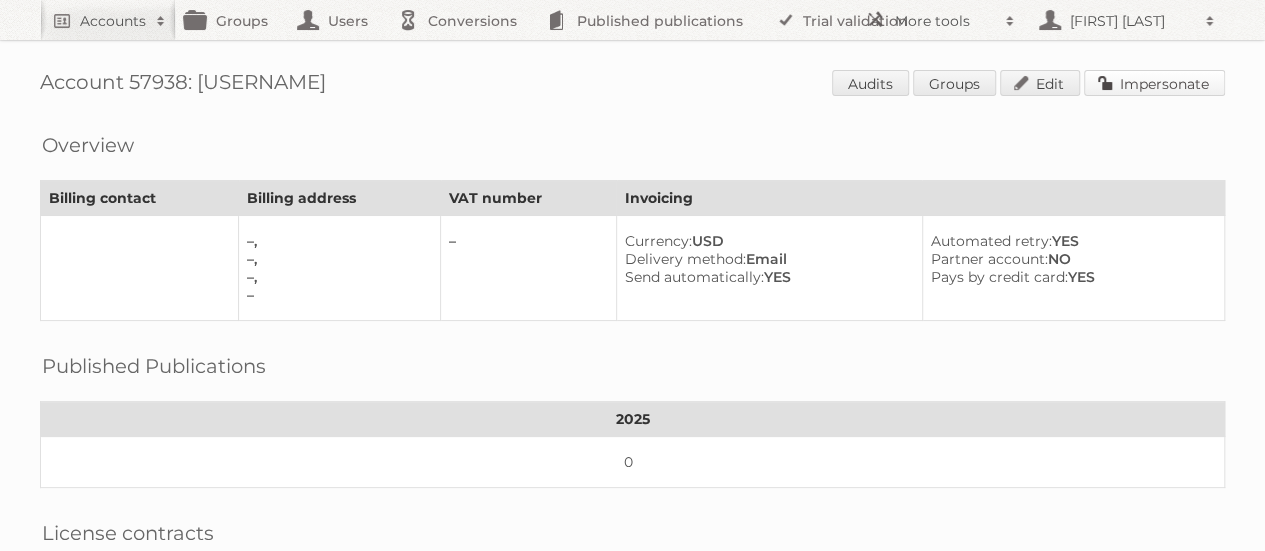 click on "Impersonate" at bounding box center [1154, 83] 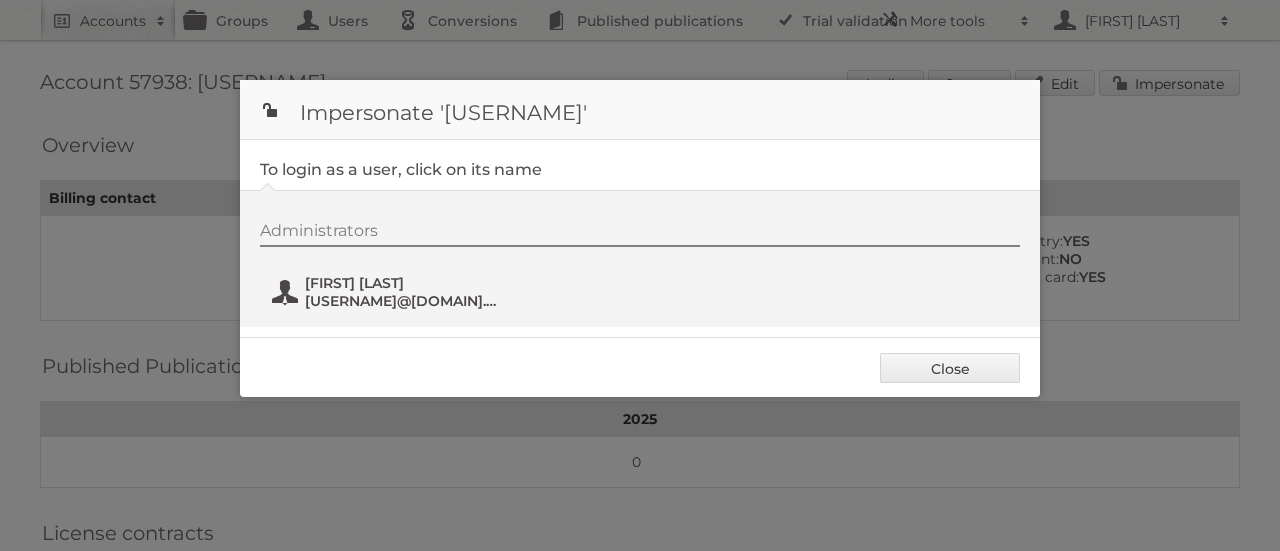 click on "naeem.khan@aldanube.com" at bounding box center [402, 301] 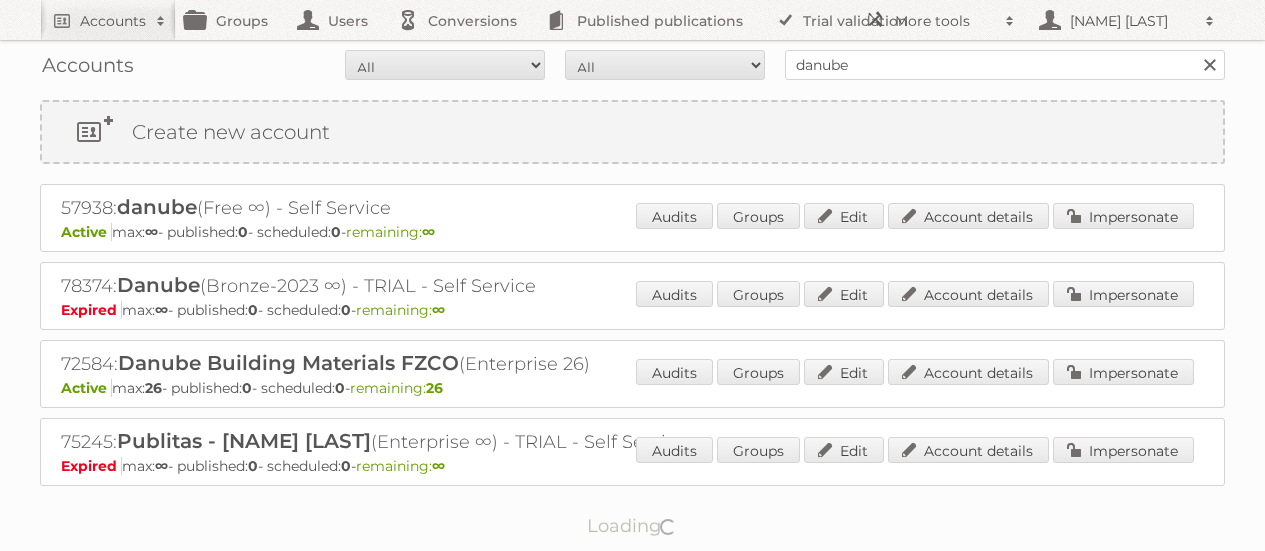 scroll, scrollTop: 0, scrollLeft: 0, axis: both 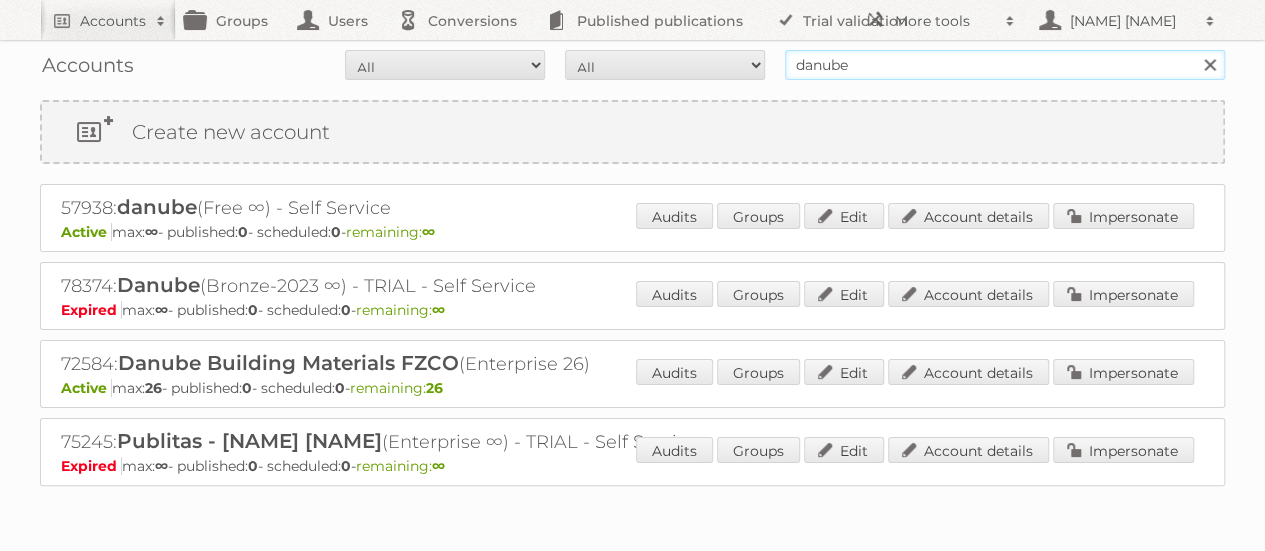 click on "danube" at bounding box center (1005, 65) 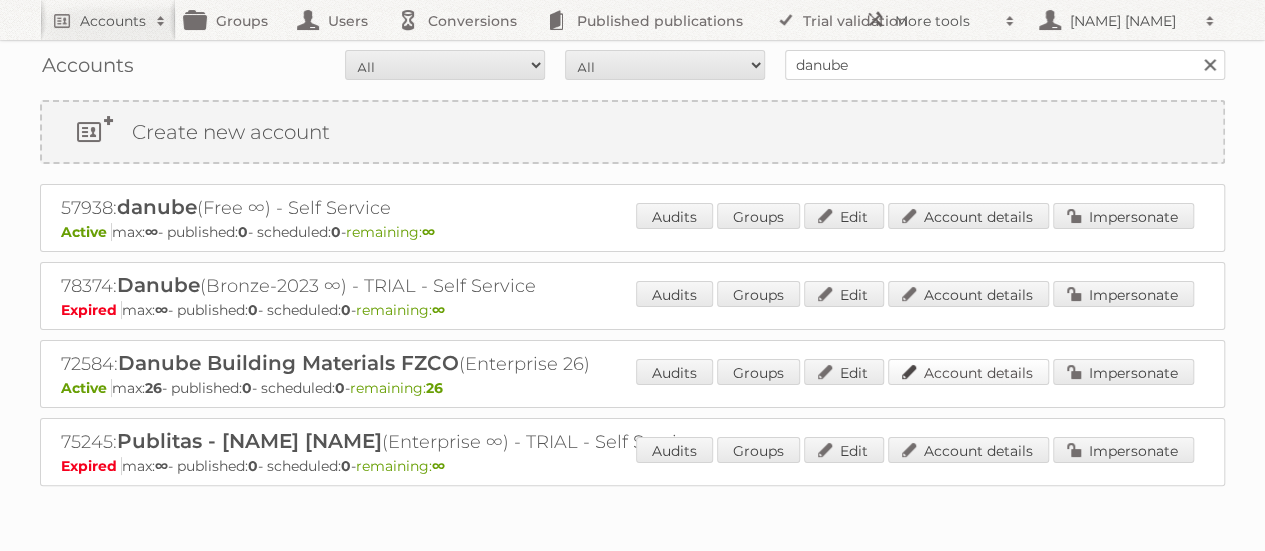 click on "Account details" at bounding box center [968, 372] 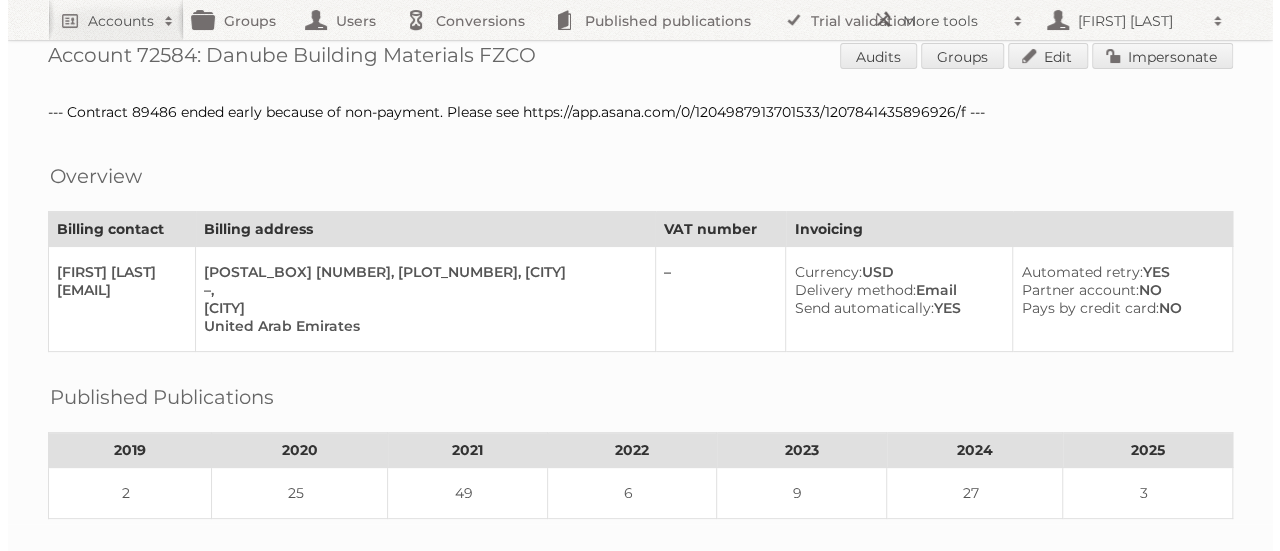scroll, scrollTop: 0, scrollLeft: 0, axis: both 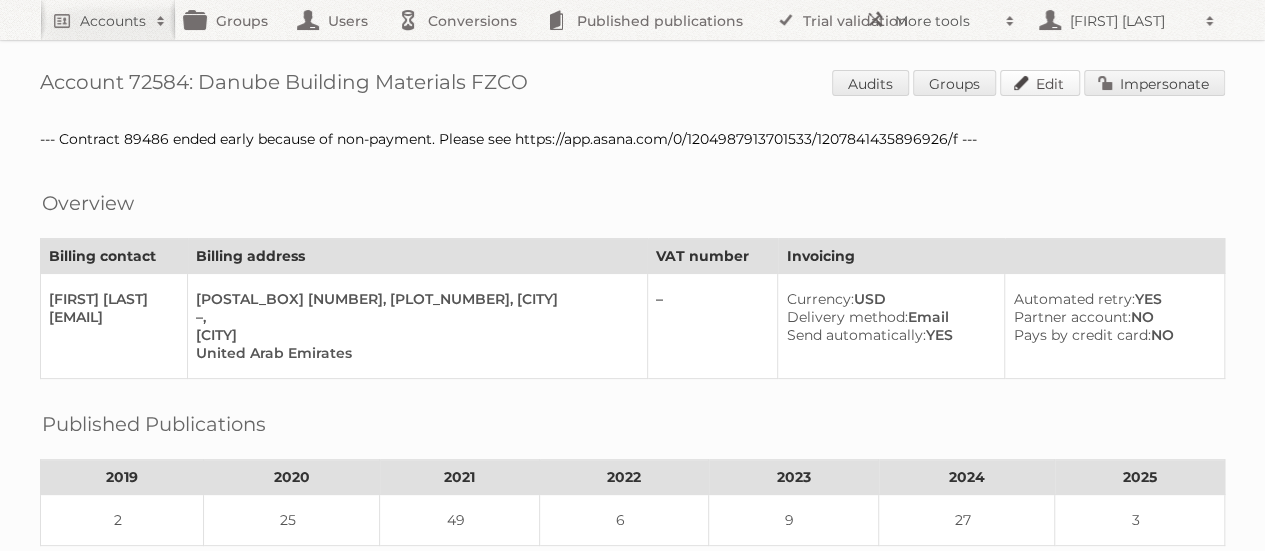 click on "Edit" at bounding box center [1040, 83] 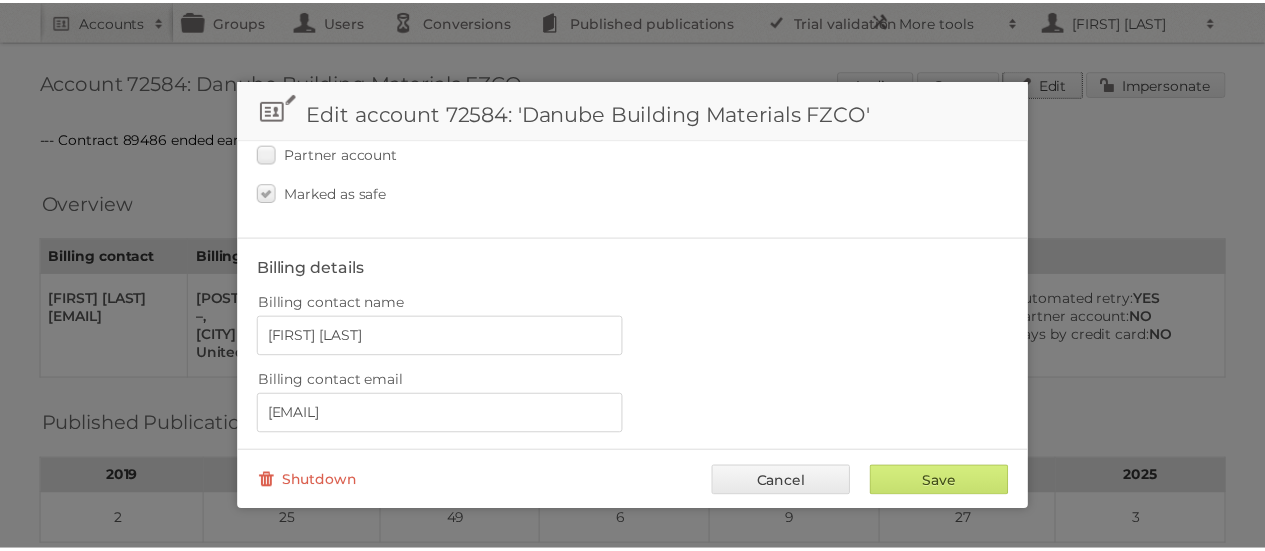 scroll, scrollTop: 500, scrollLeft: 0, axis: vertical 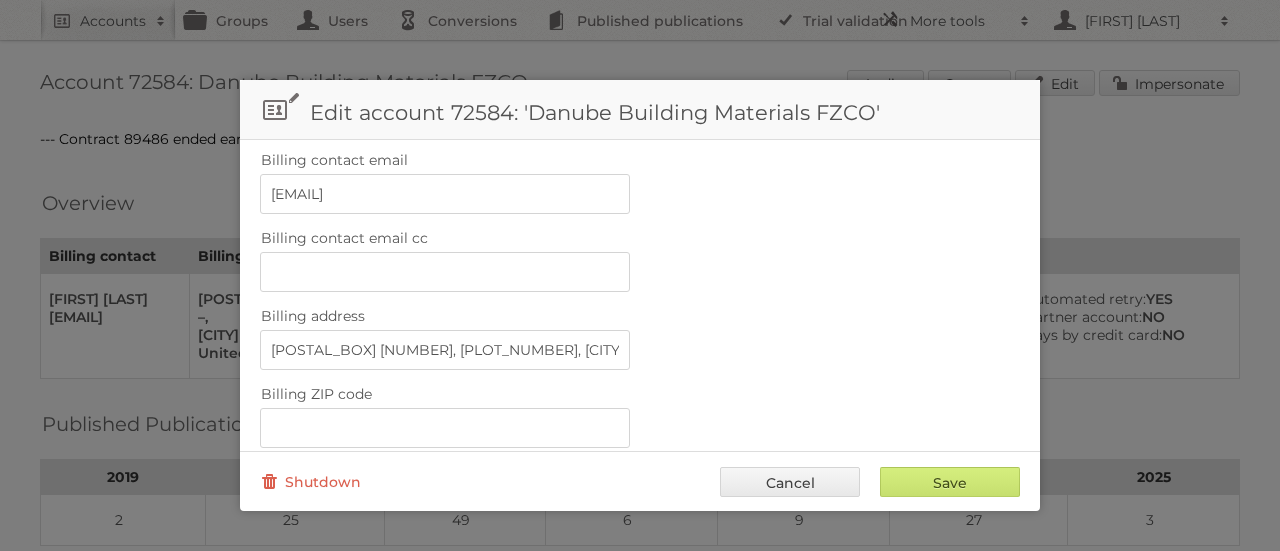 drag, startPoint x: 780, startPoint y: 482, endPoint x: 812, endPoint y: 400, distance: 88.02273 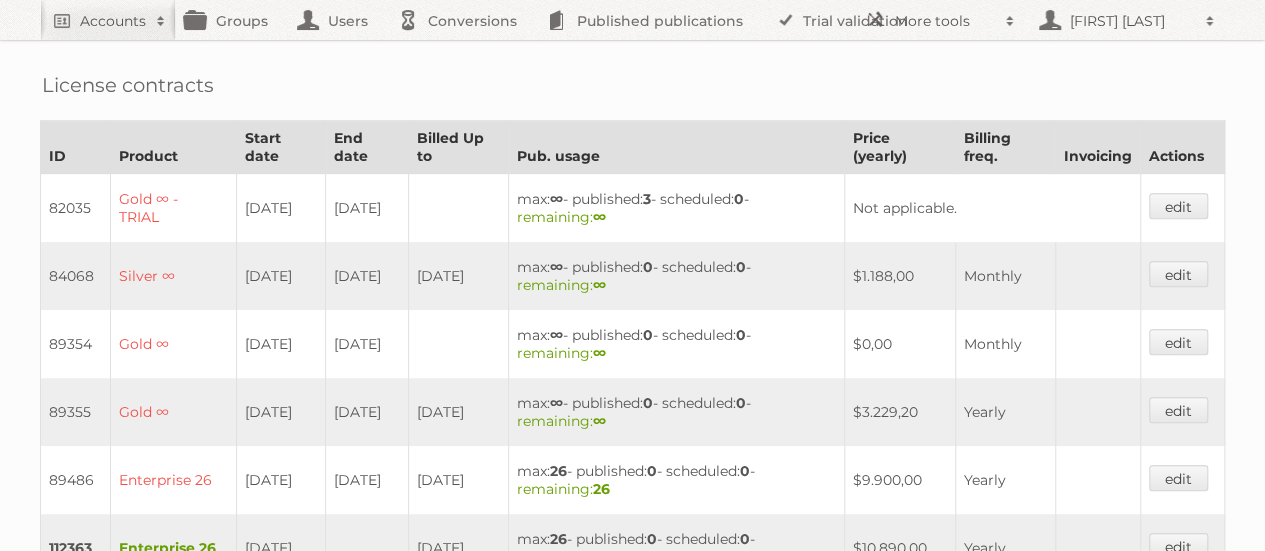 scroll, scrollTop: 600, scrollLeft: 0, axis: vertical 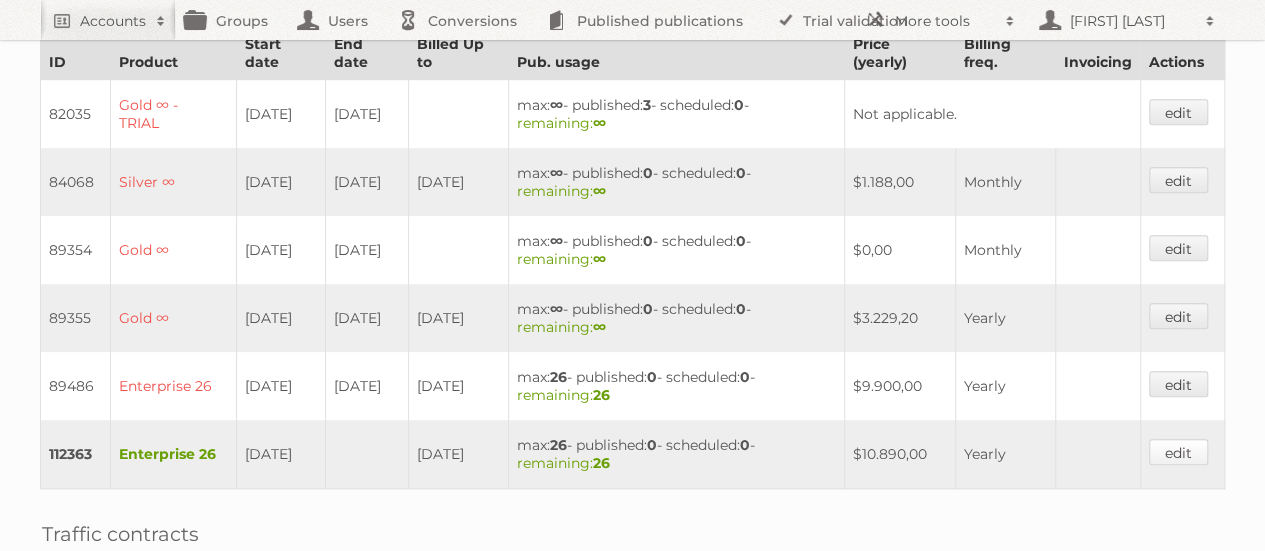 click on "edit" at bounding box center [1178, 452] 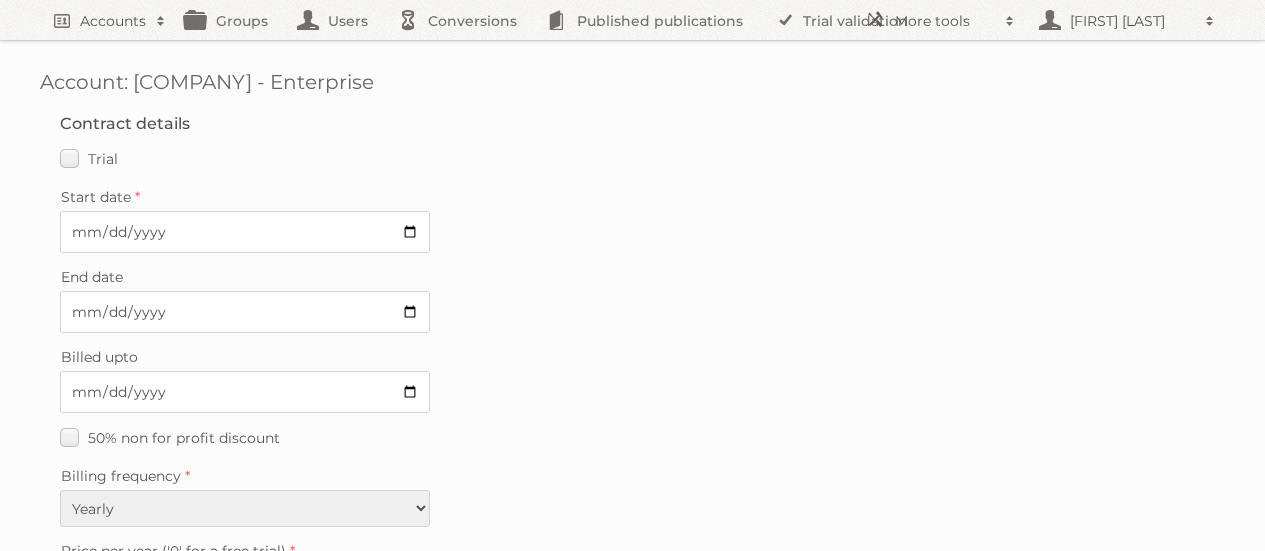 scroll, scrollTop: 0, scrollLeft: 0, axis: both 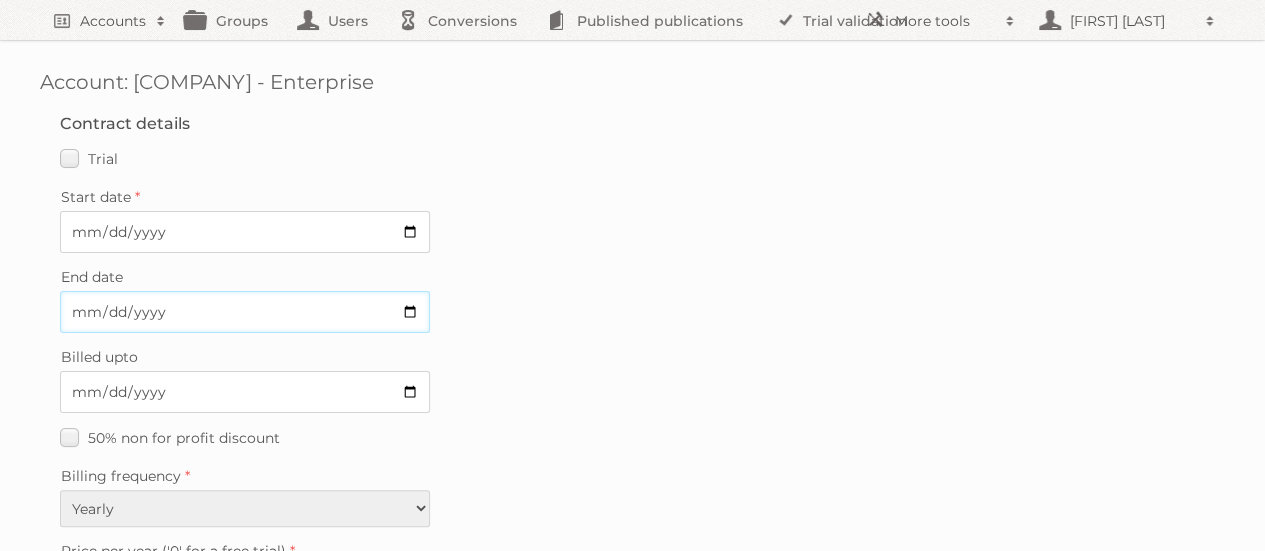 click on "End date" at bounding box center (245, 312) 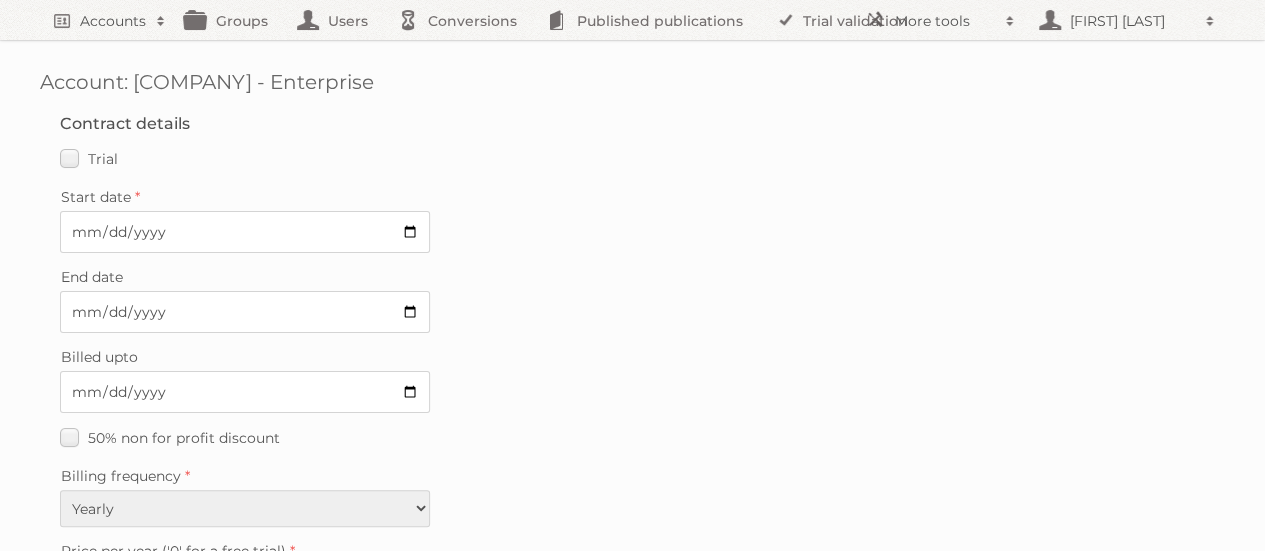 click on "Start date 2025-03-08" at bounding box center (632, 218) 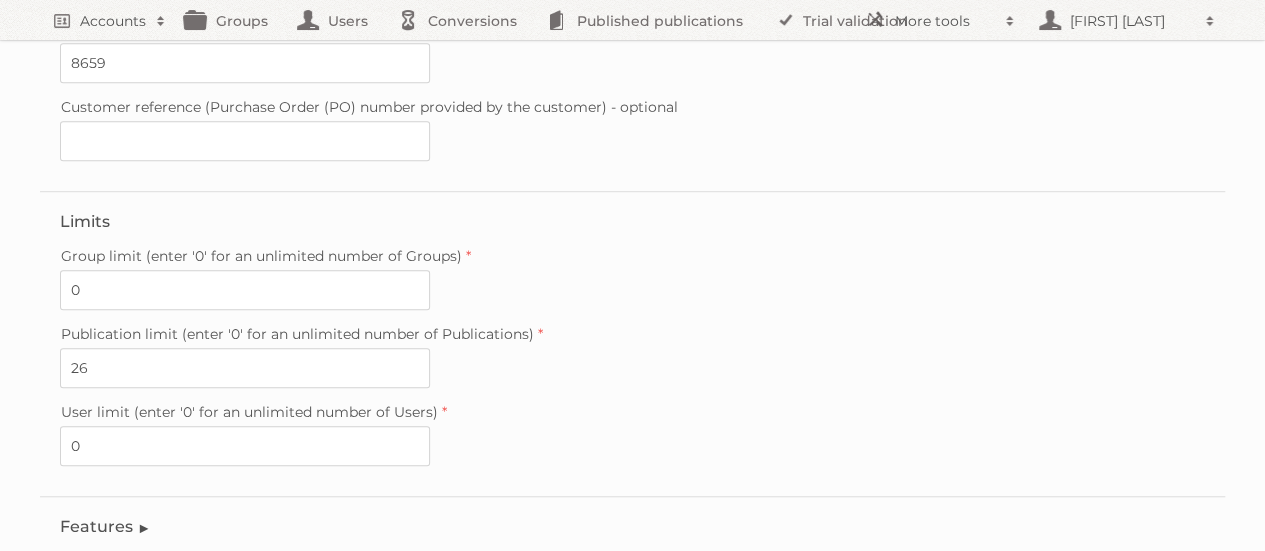 scroll, scrollTop: 714, scrollLeft: 0, axis: vertical 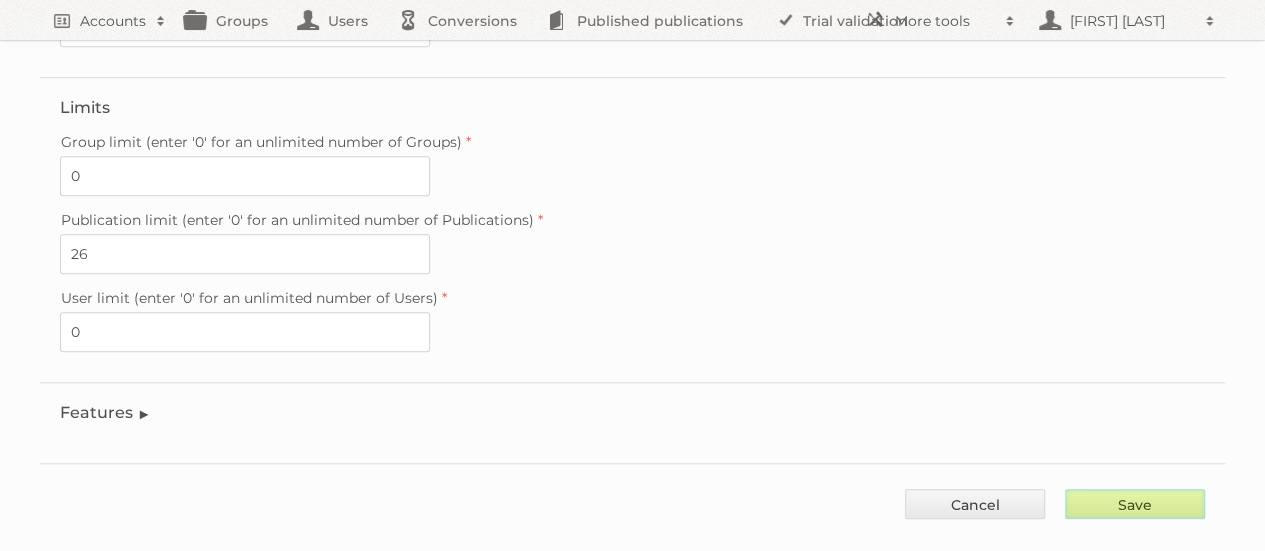 click on "Save" at bounding box center (1135, 504) 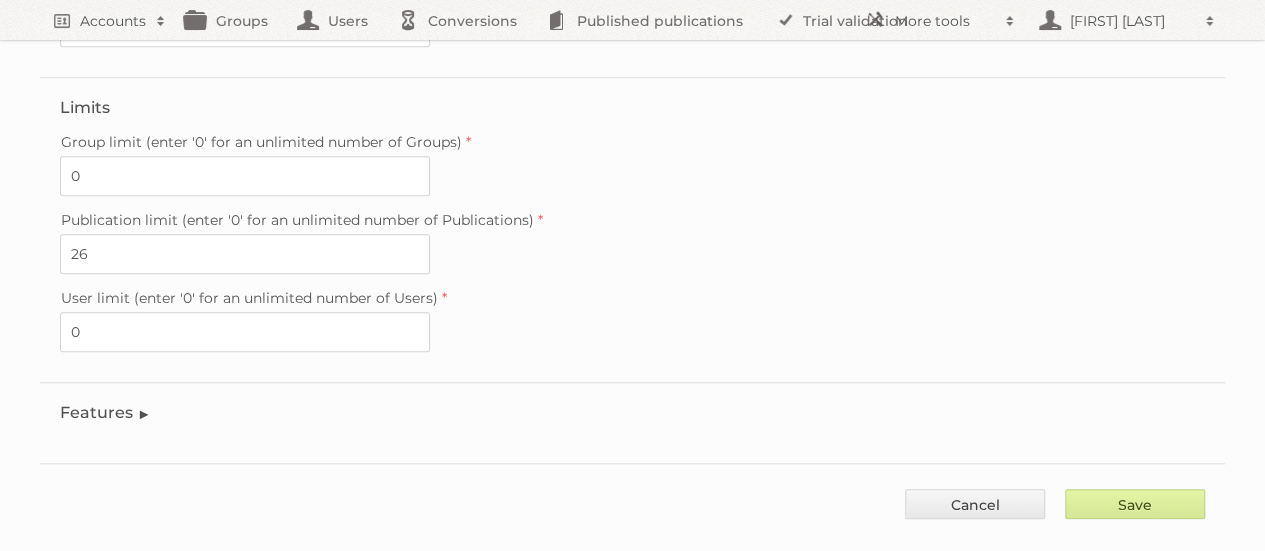 type on "..." 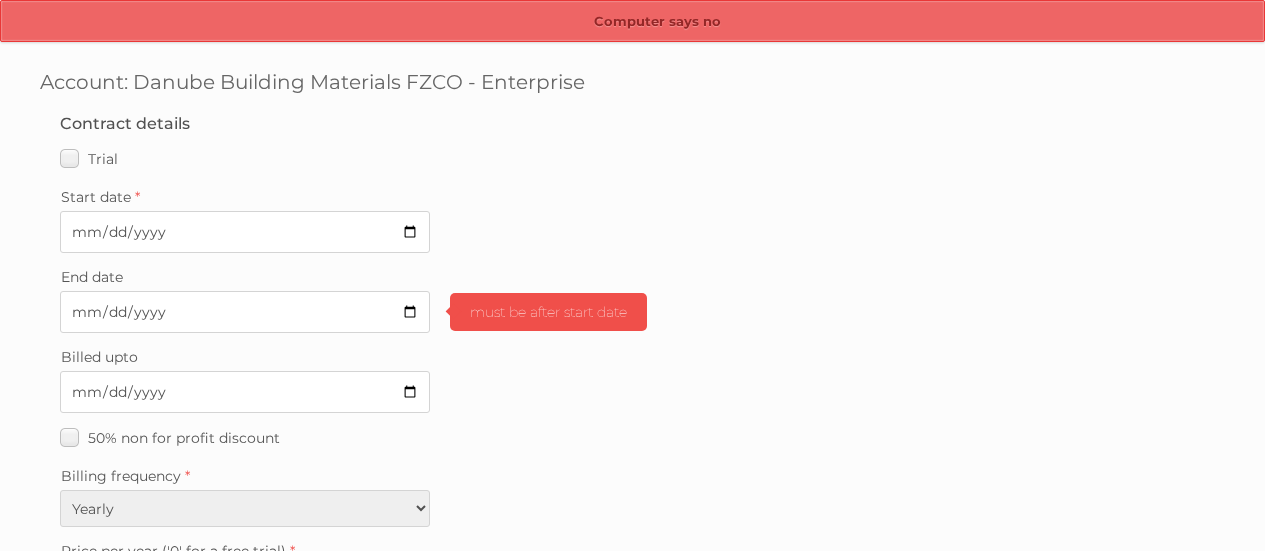 scroll, scrollTop: 0, scrollLeft: 0, axis: both 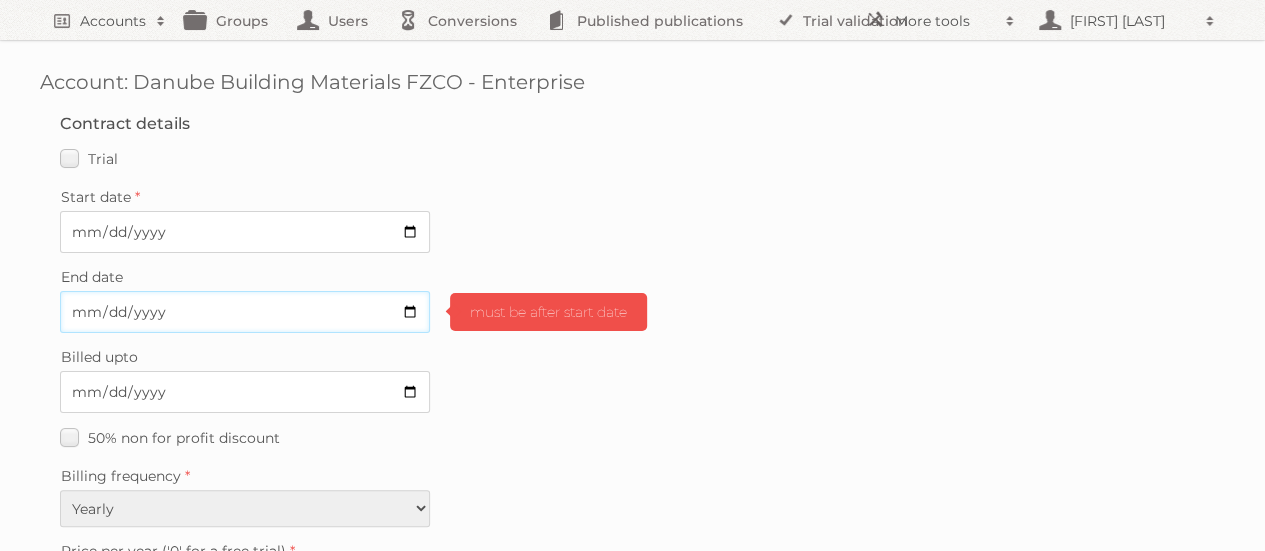 click on "[DATE]" at bounding box center [245, 312] 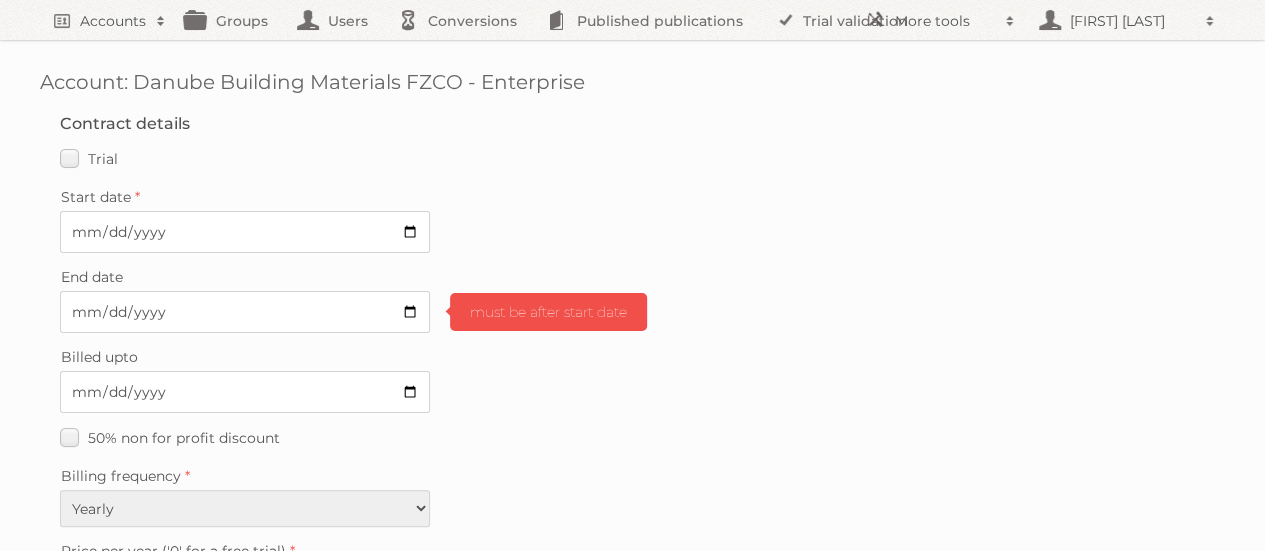 click on "Start date" at bounding box center [632, 197] 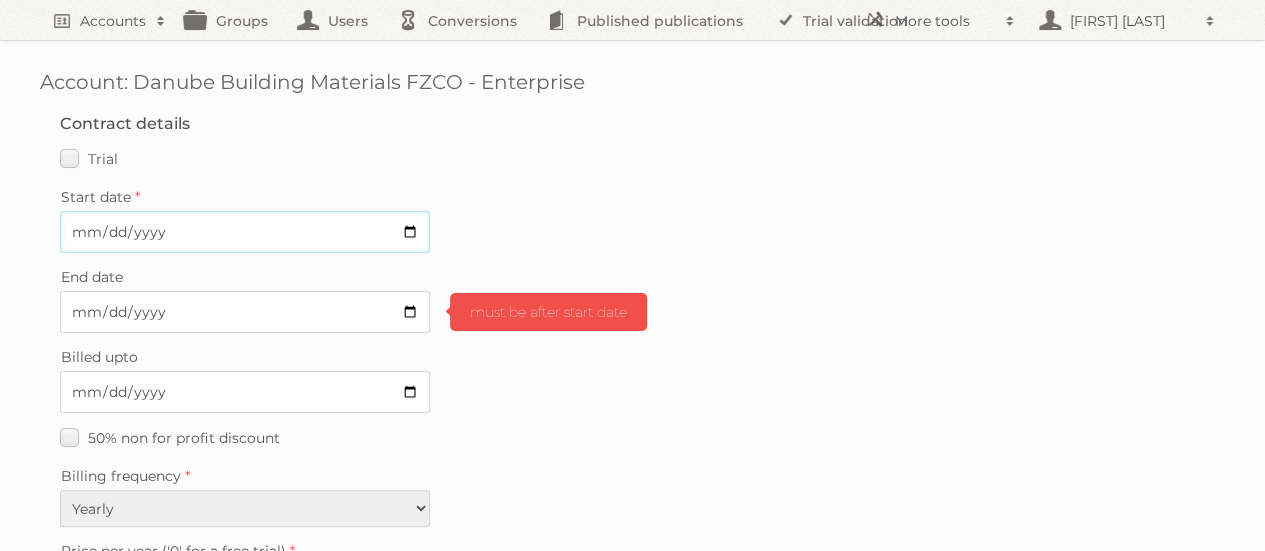 click on "[DATE]" at bounding box center (245, 232) 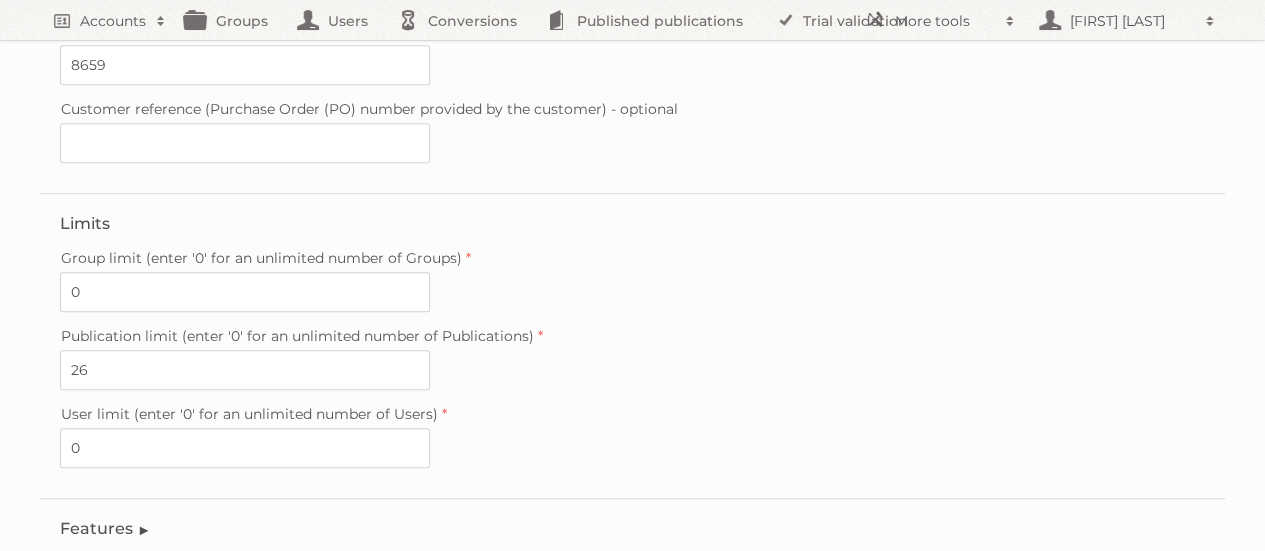 scroll, scrollTop: 714, scrollLeft: 0, axis: vertical 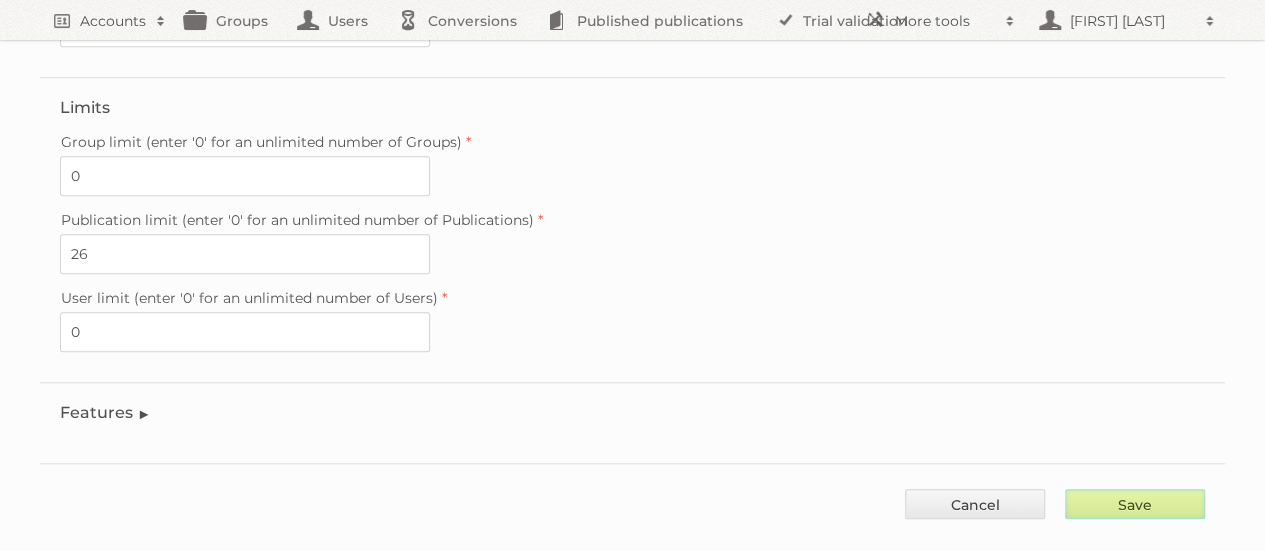 click on "Save" at bounding box center [1135, 504] 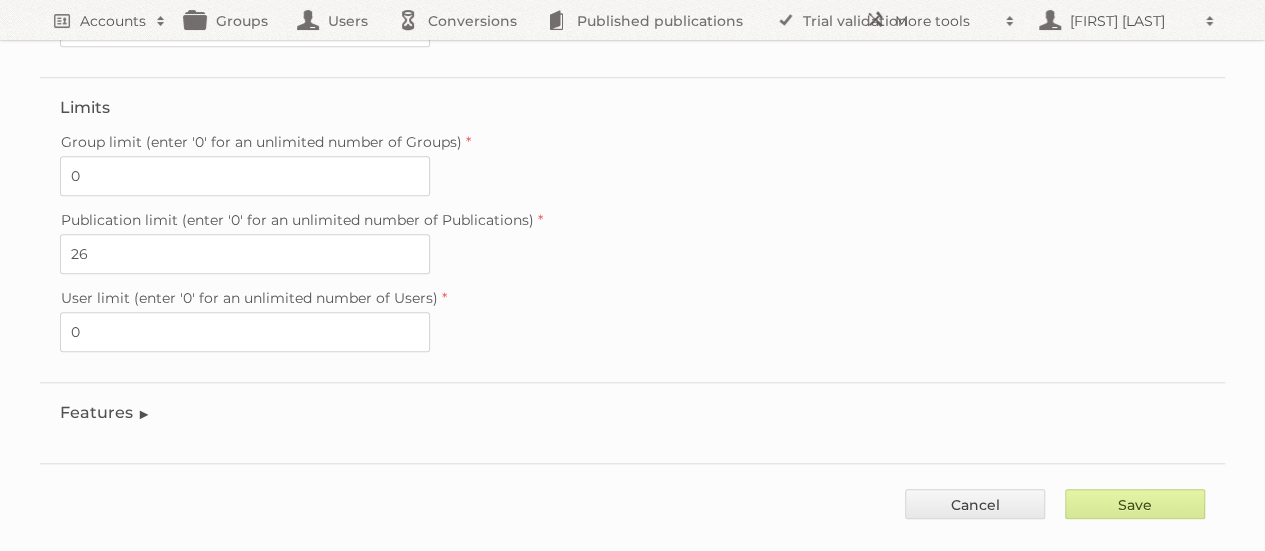 type on "..." 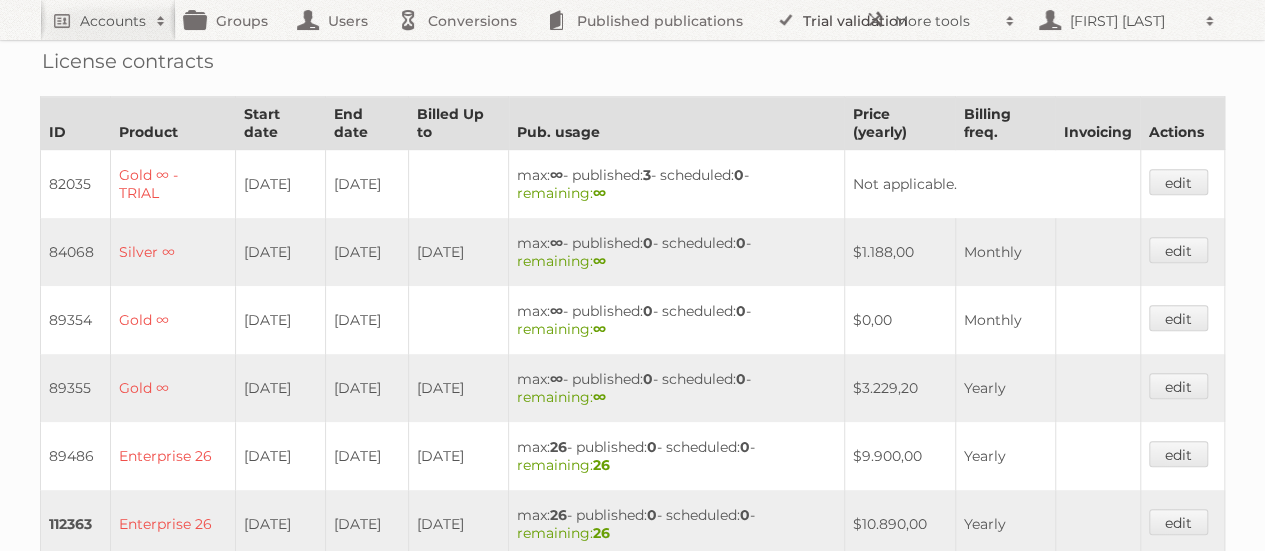 scroll, scrollTop: 400, scrollLeft: 0, axis: vertical 